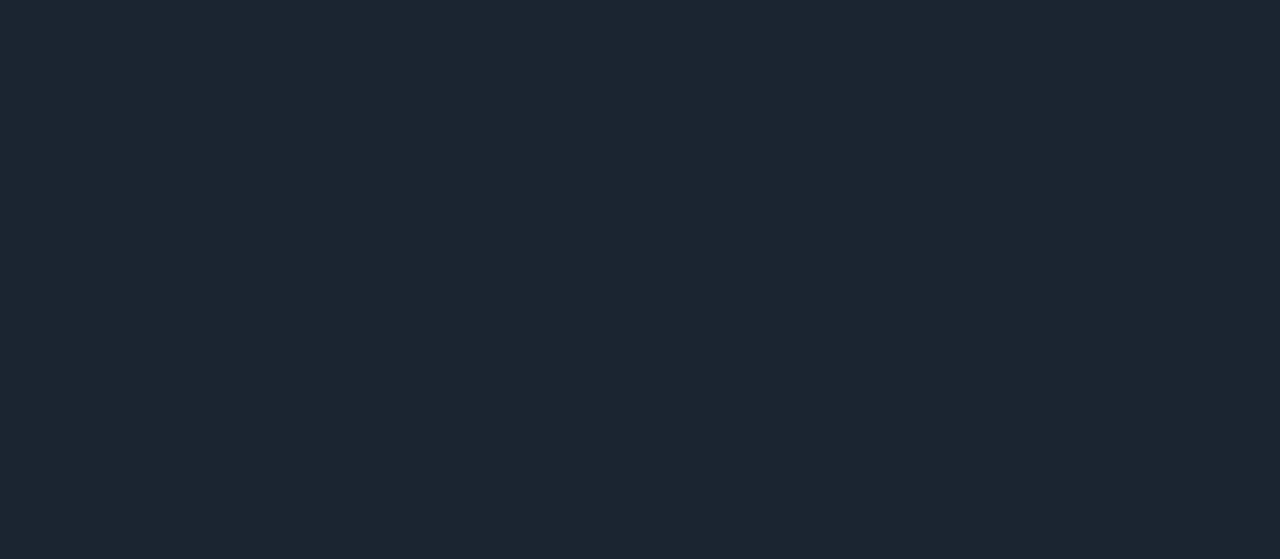 scroll, scrollTop: 0, scrollLeft: 0, axis: both 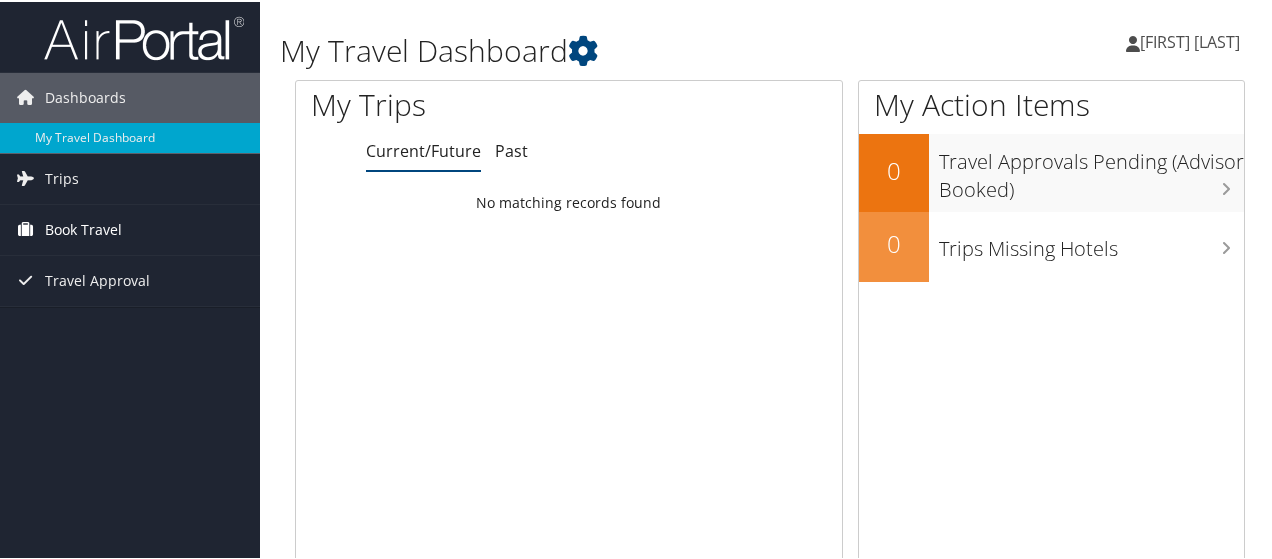 click on "Book Travel" at bounding box center (83, 228) 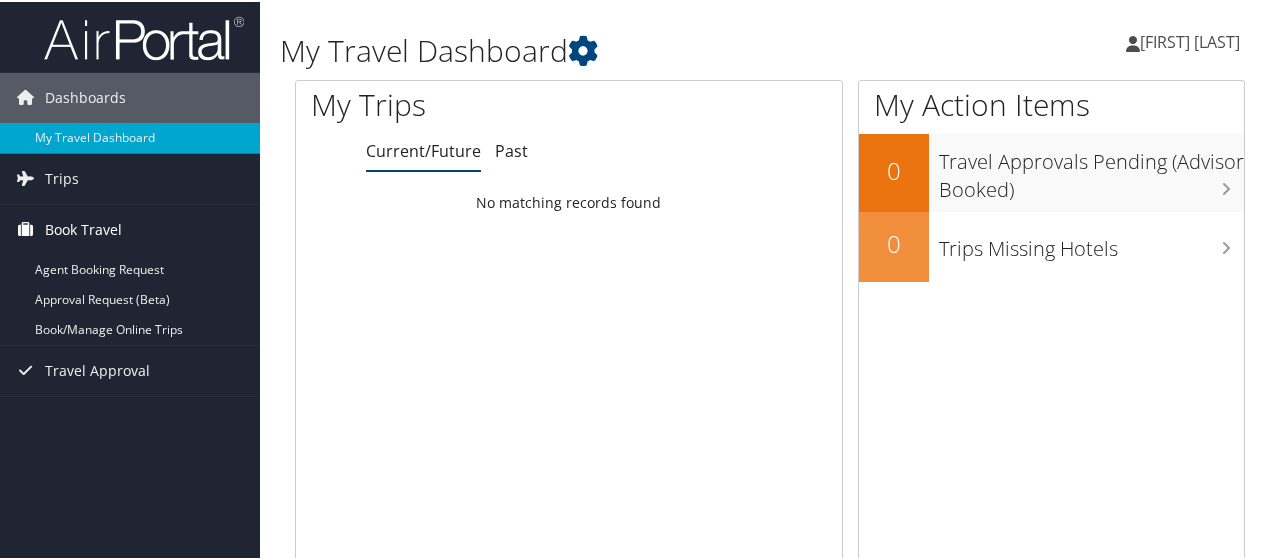 click on "Book Travel" at bounding box center (83, 228) 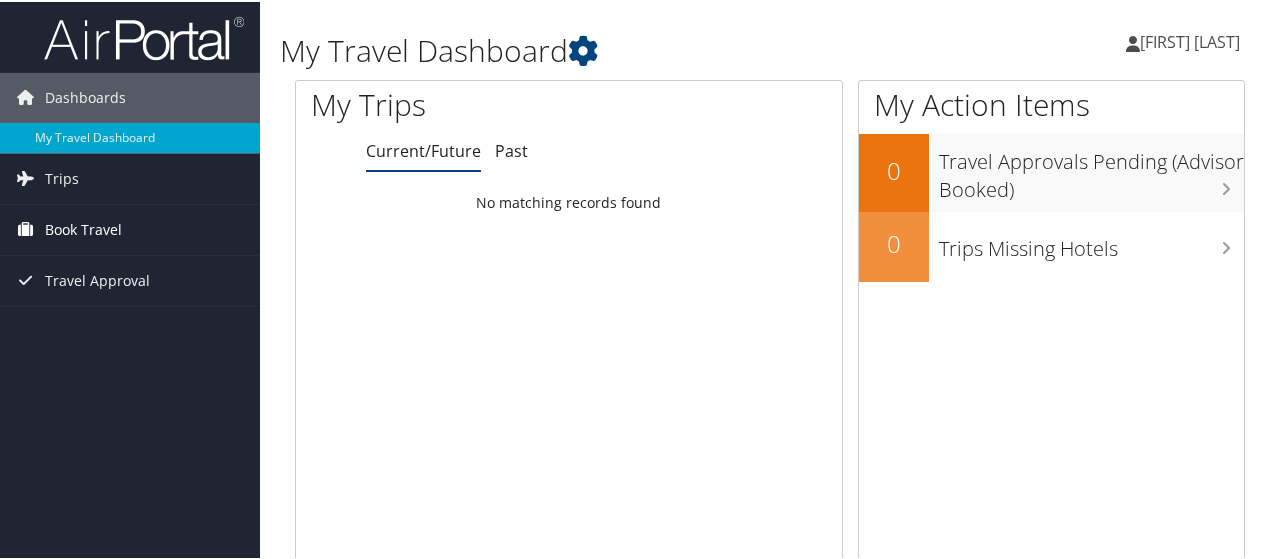 click on "Book Travel" at bounding box center (83, 228) 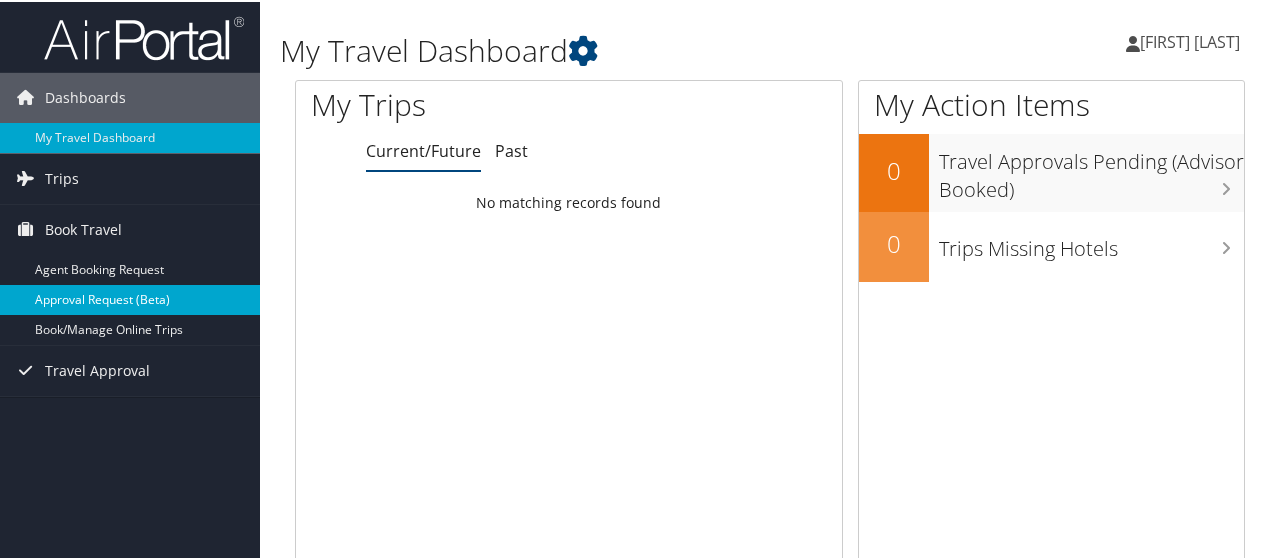 click on "Approval Request (Beta)" at bounding box center (130, 298) 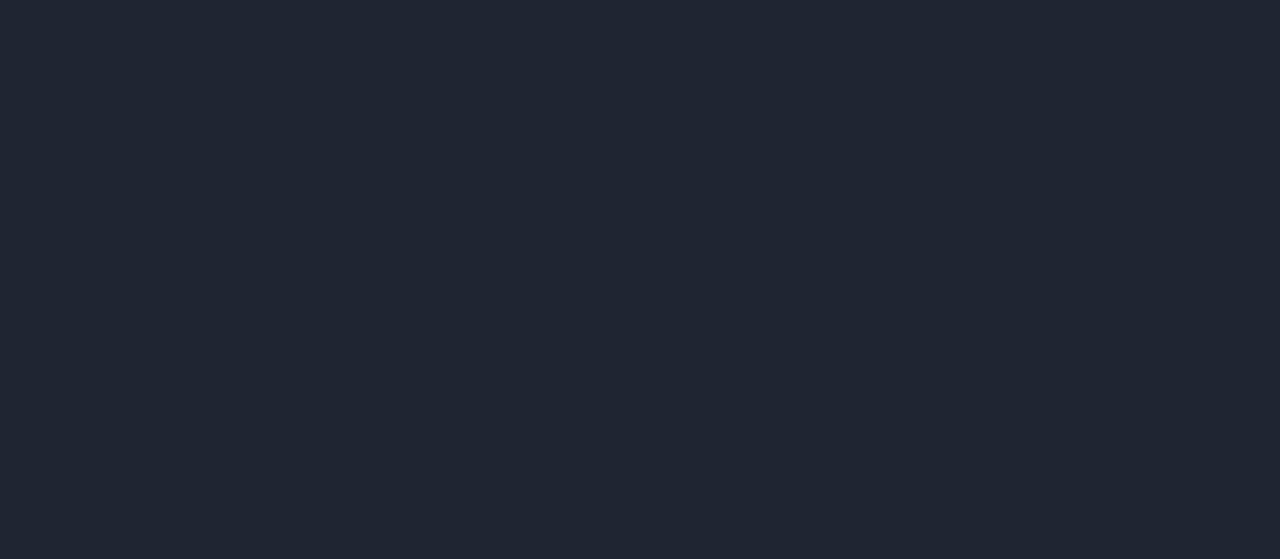 scroll, scrollTop: 0, scrollLeft: 0, axis: both 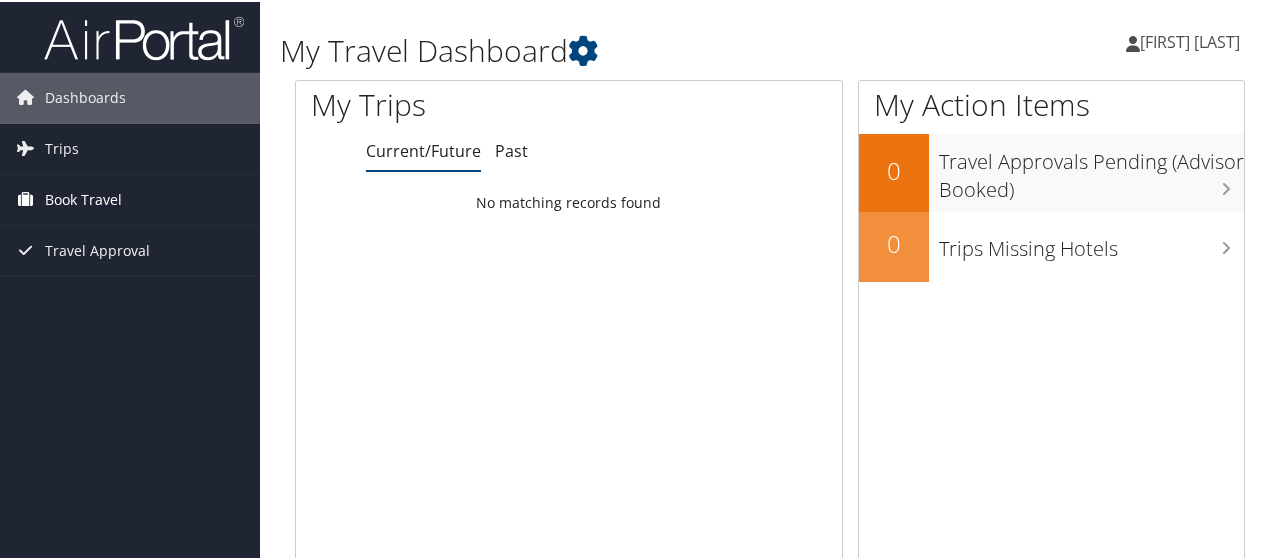 click on "Book Travel" at bounding box center (83, 198) 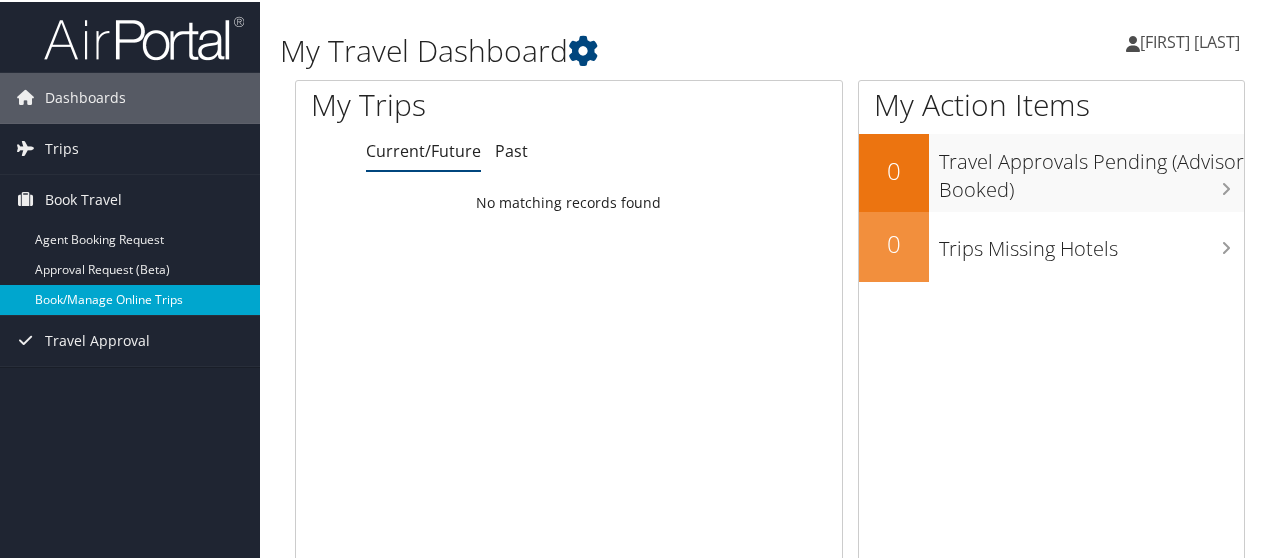 click on "Book/Manage Online Trips" at bounding box center [130, 298] 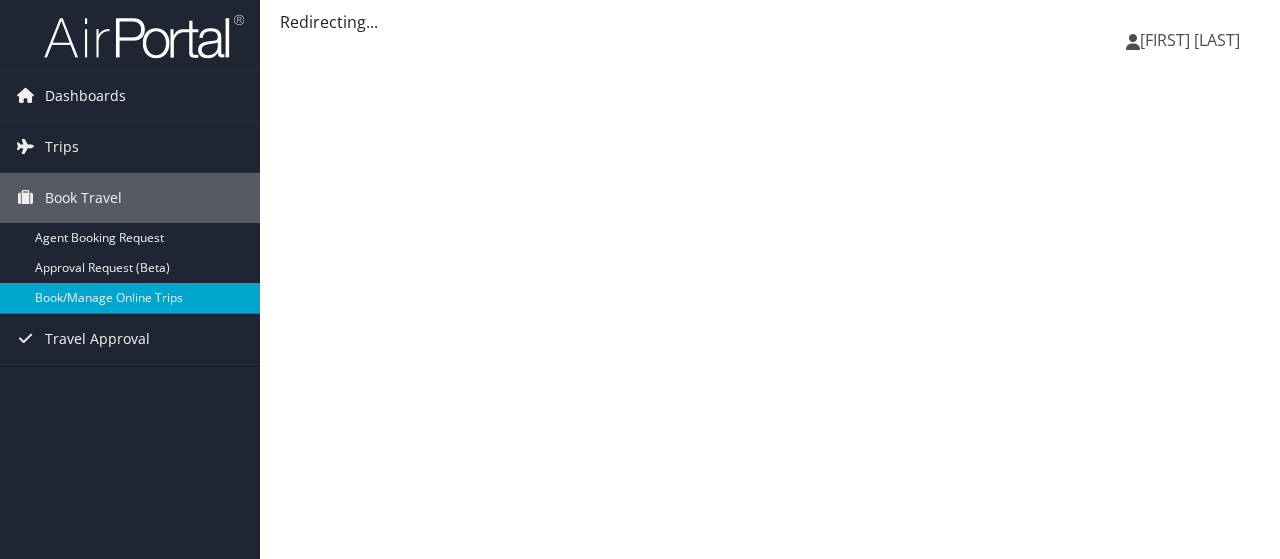 scroll, scrollTop: 0, scrollLeft: 0, axis: both 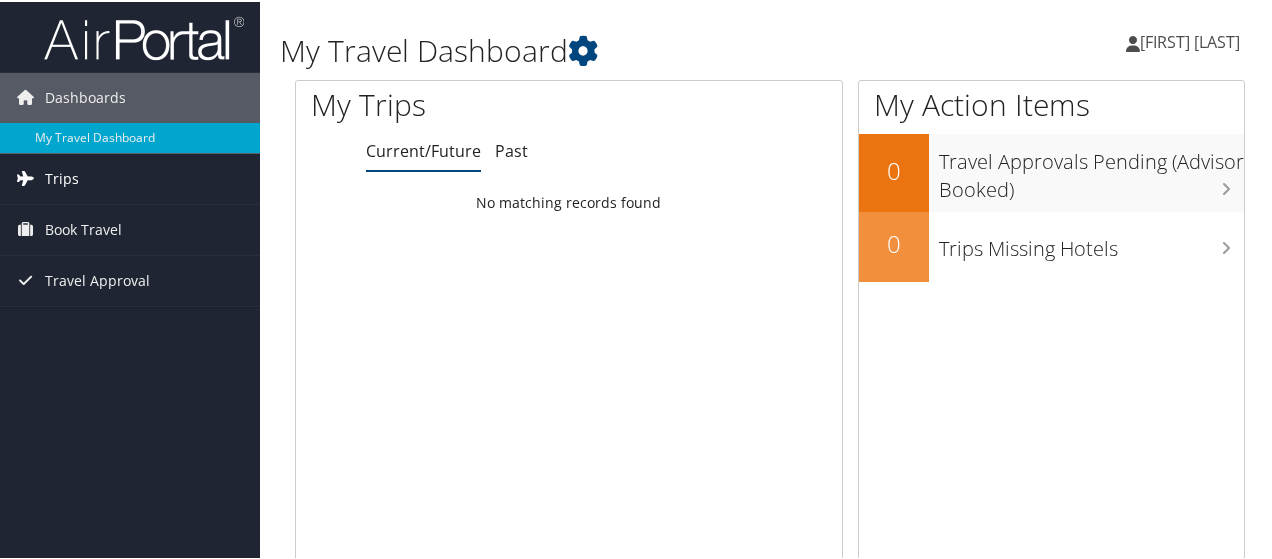 click on "Trips" at bounding box center (130, 177) 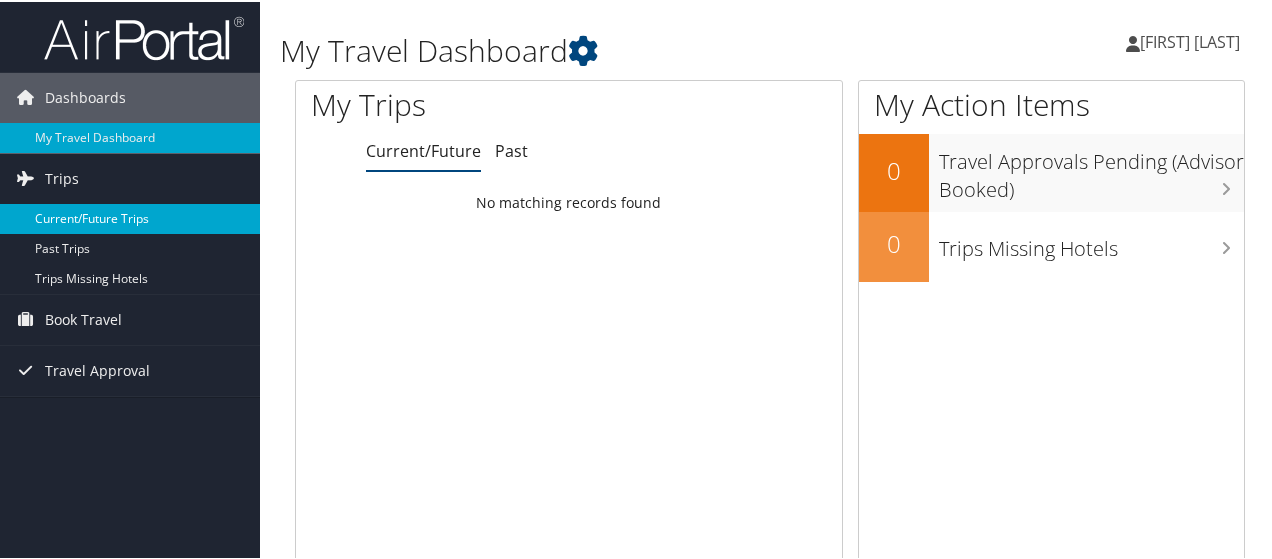 click on "Current/Future Trips" at bounding box center (130, 217) 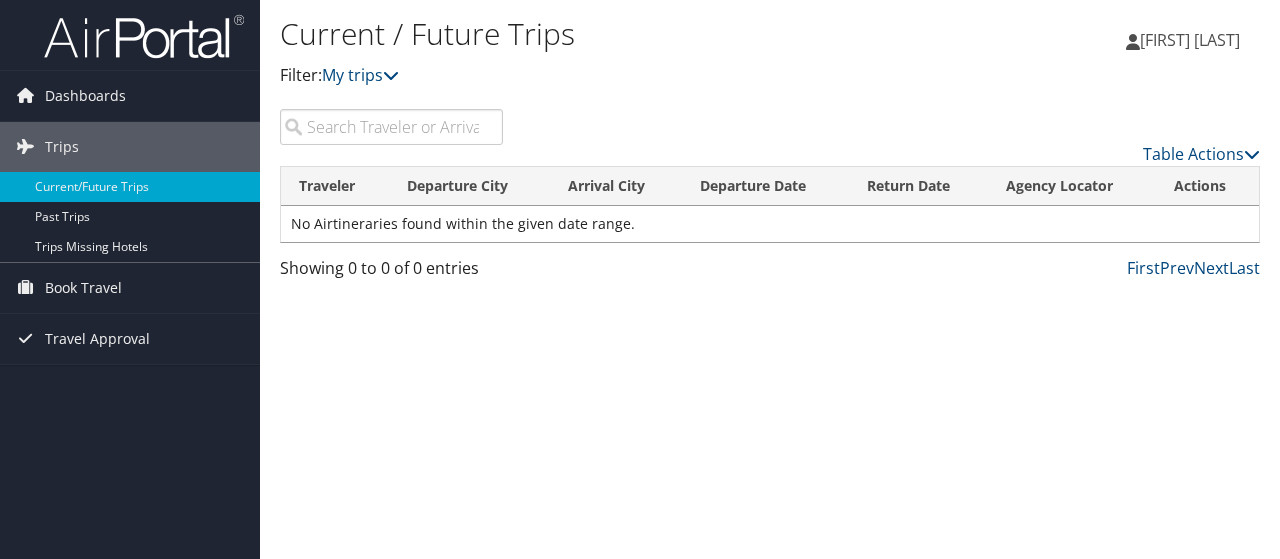 scroll, scrollTop: 0, scrollLeft: 0, axis: both 